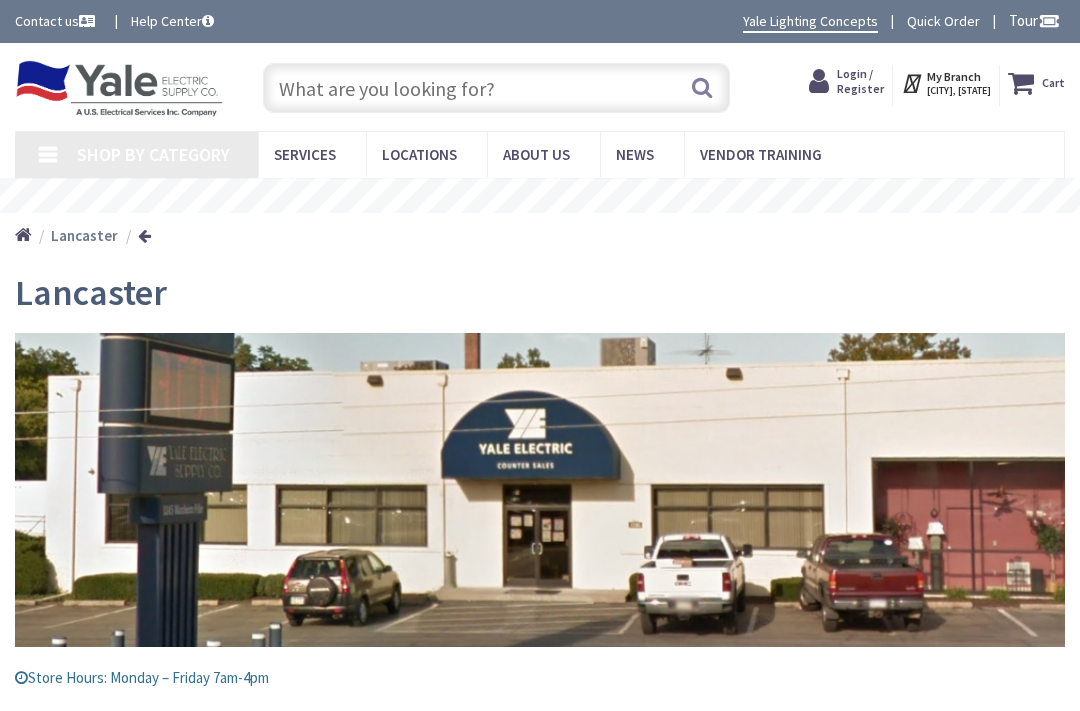 scroll, scrollTop: 0, scrollLeft: 0, axis: both 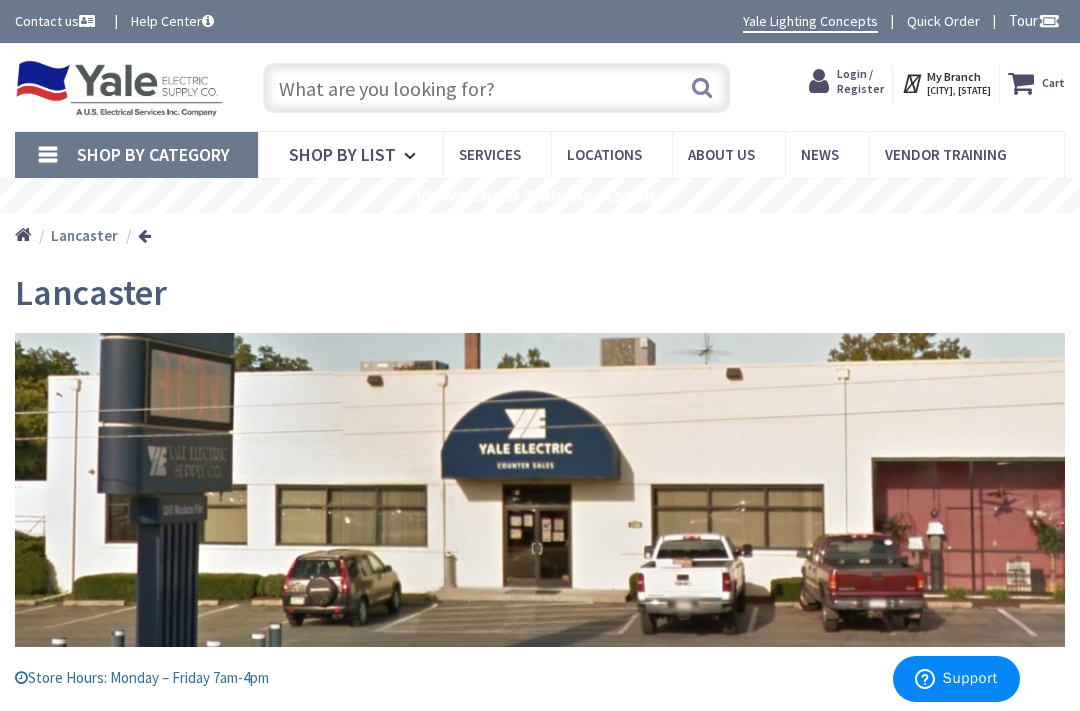 click on "Login / Register" at bounding box center (860, 80) 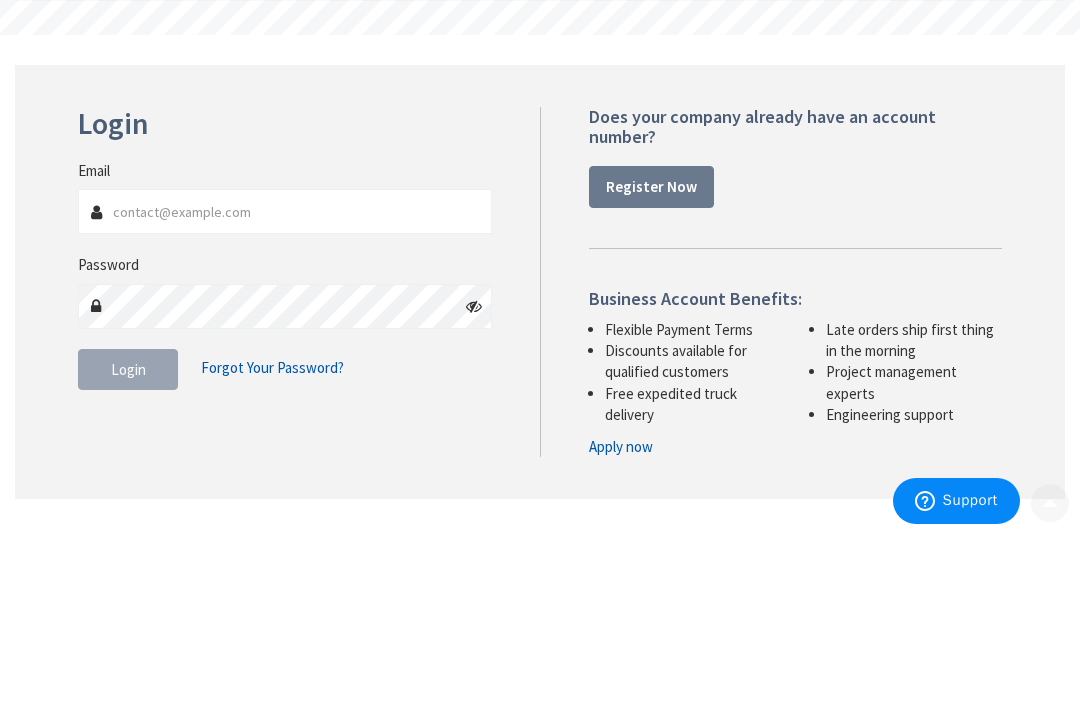 scroll, scrollTop: 178, scrollLeft: 0, axis: vertical 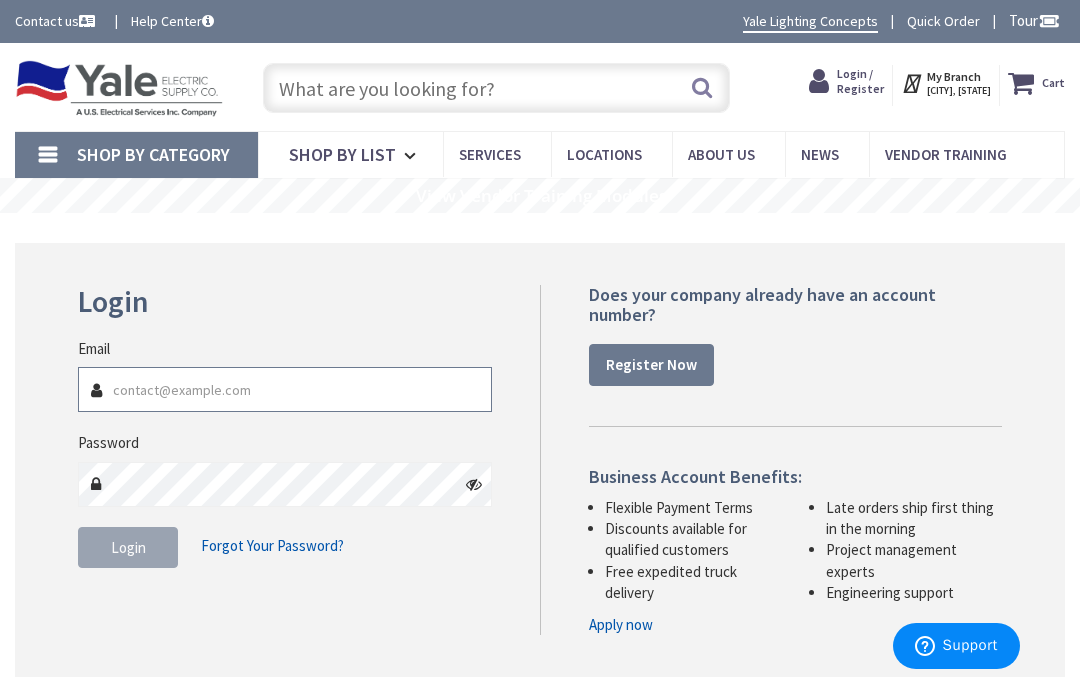 click on "Email" at bounding box center [285, 389] 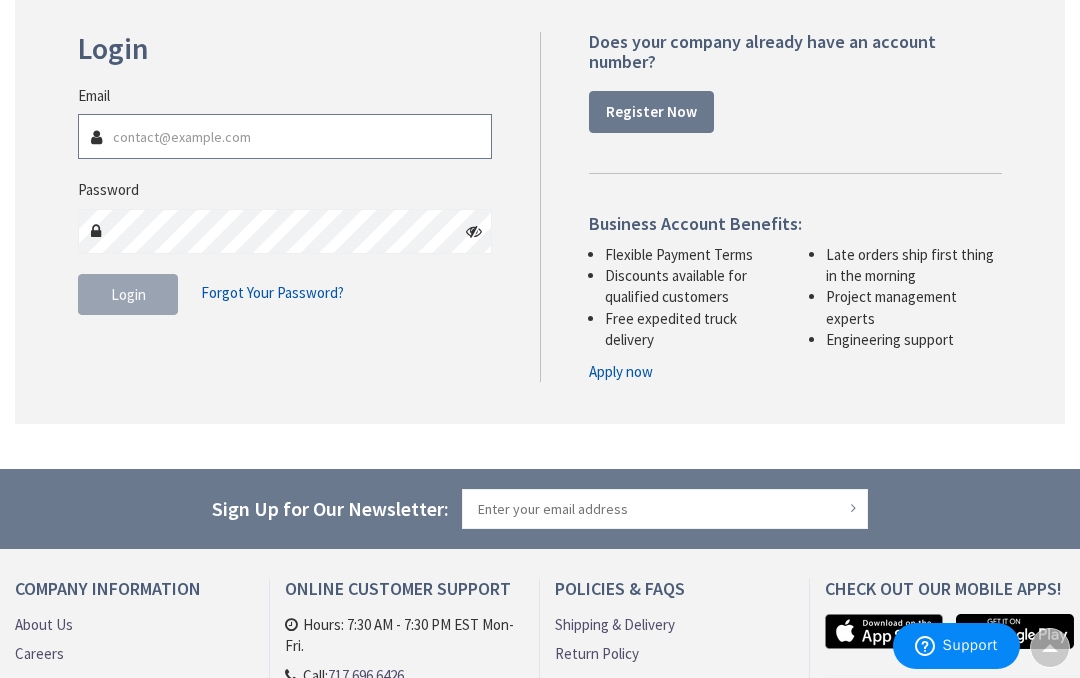scroll, scrollTop: 252, scrollLeft: 0, axis: vertical 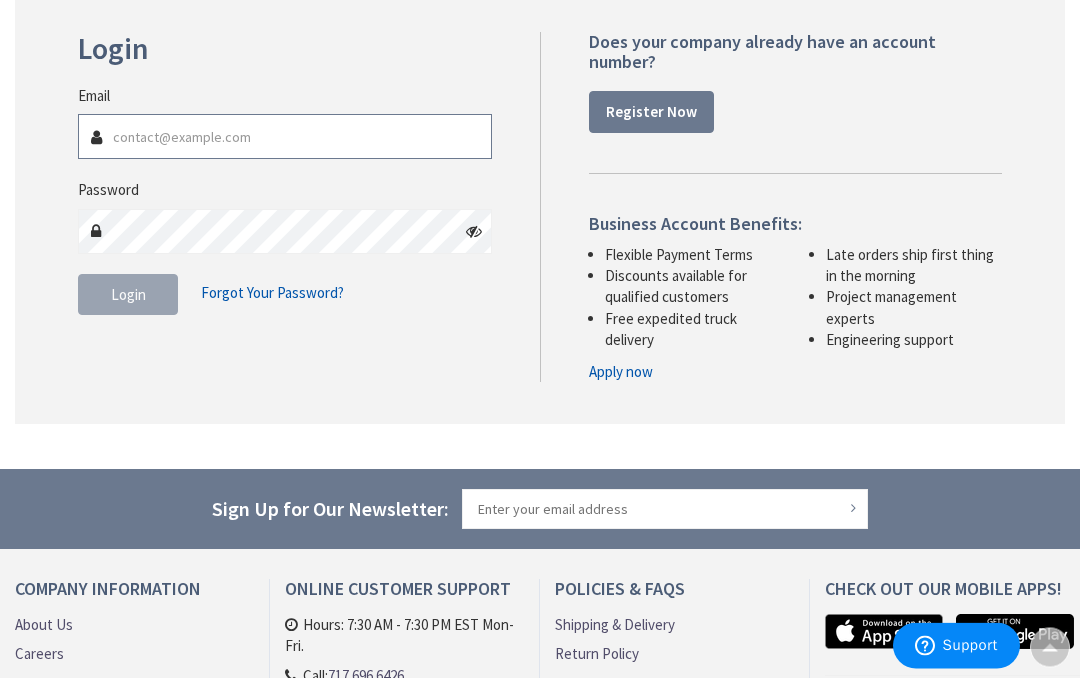 type on "[EMAIL]" 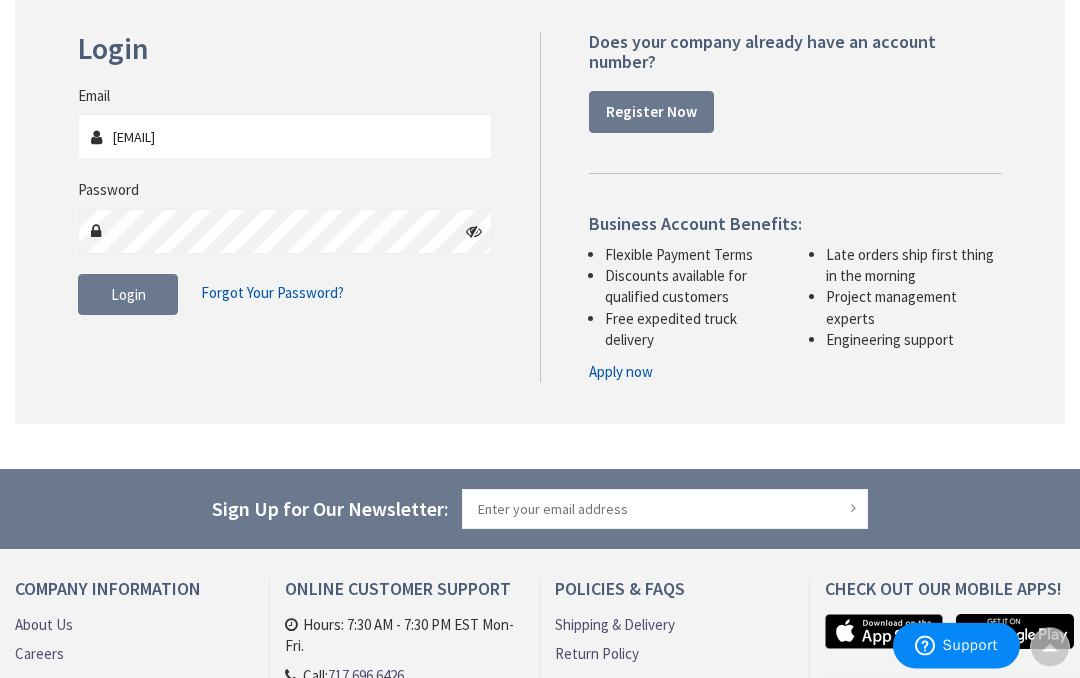 scroll, scrollTop: 253, scrollLeft: 0, axis: vertical 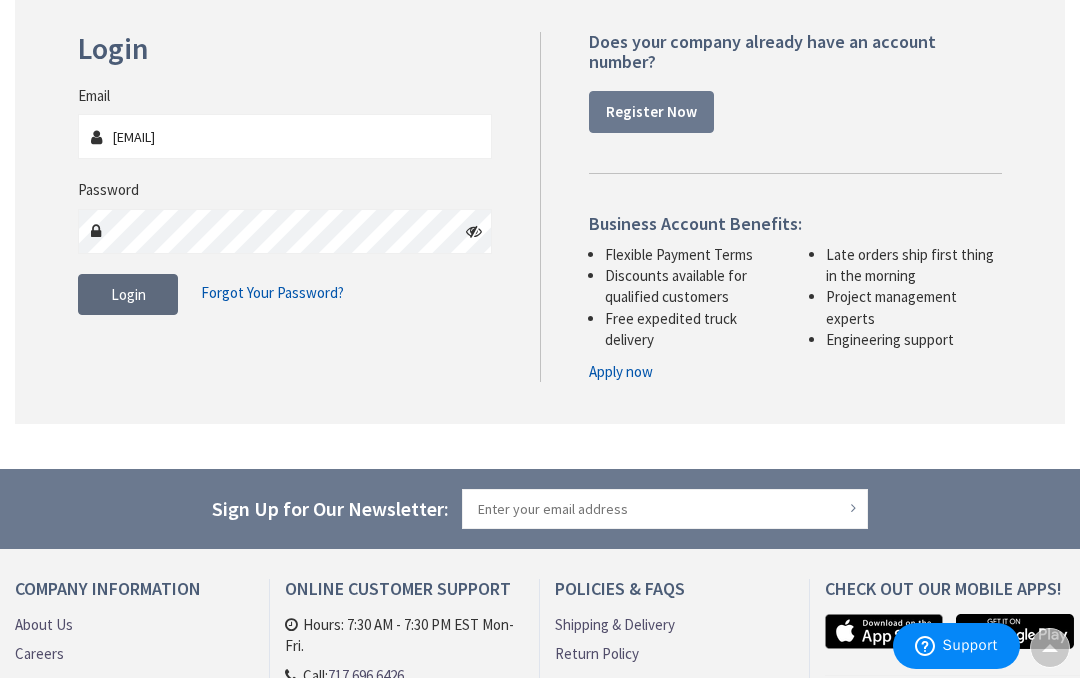 click on "Login" at bounding box center (128, 294) 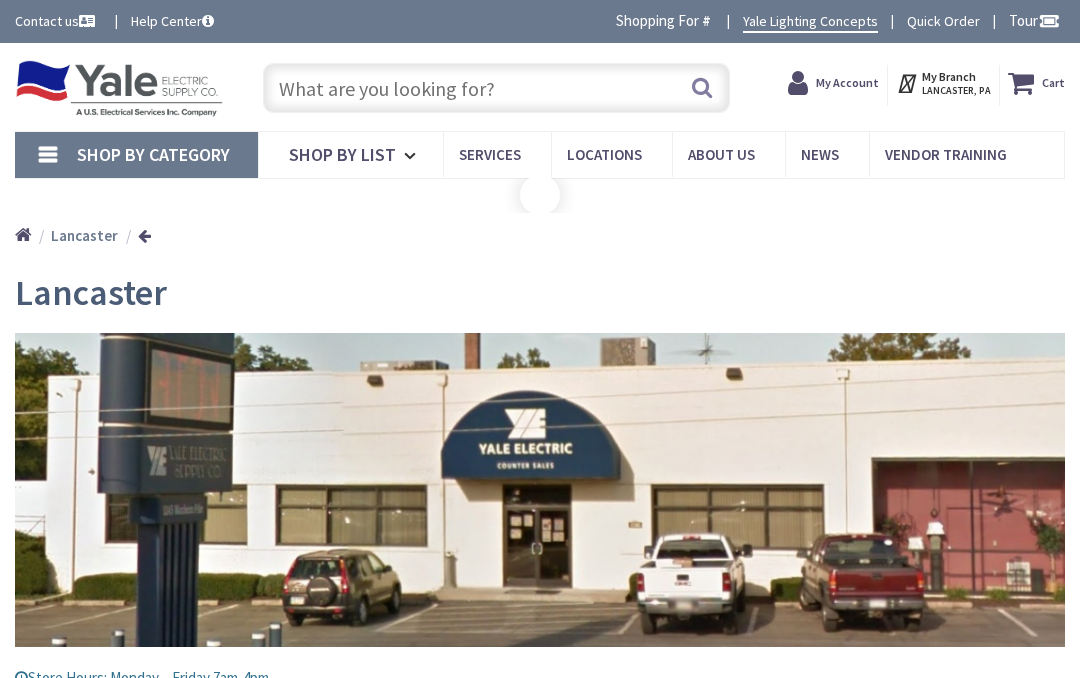 scroll, scrollTop: 0, scrollLeft: 0, axis: both 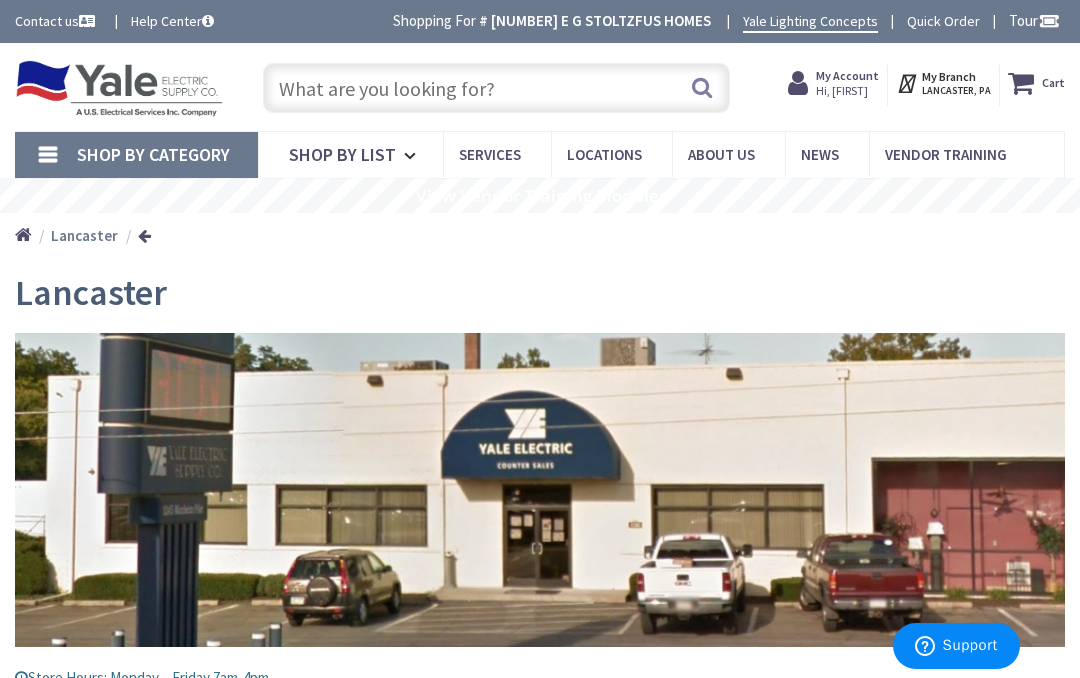 click on "My Account" at bounding box center [847, 75] 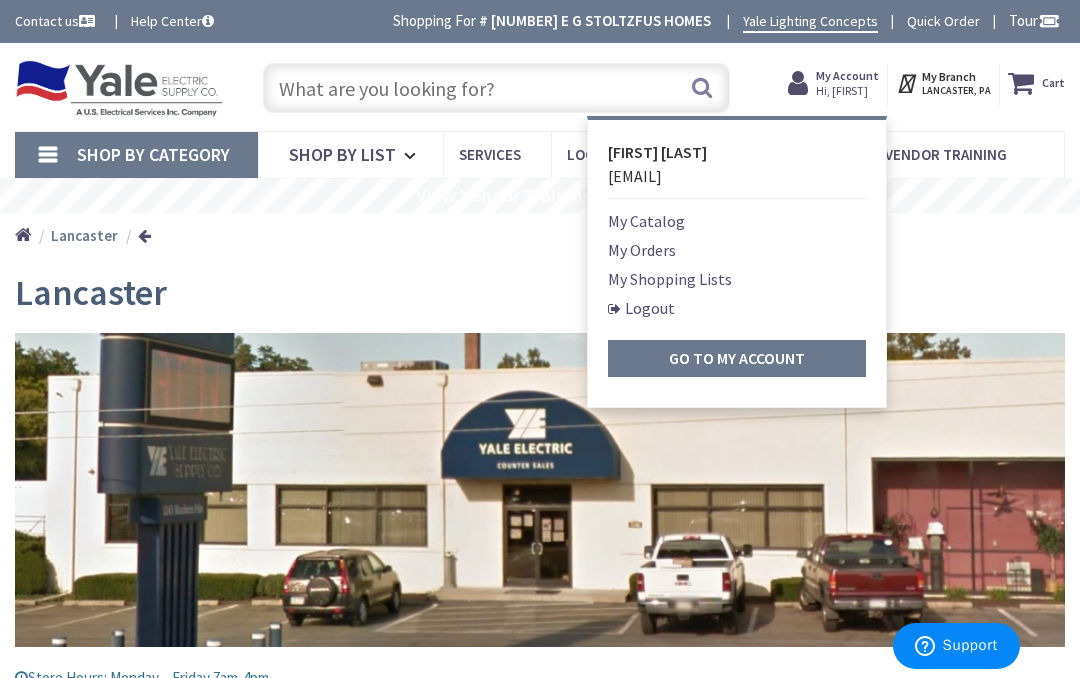 click on "My Shopping Lists" at bounding box center (670, 279) 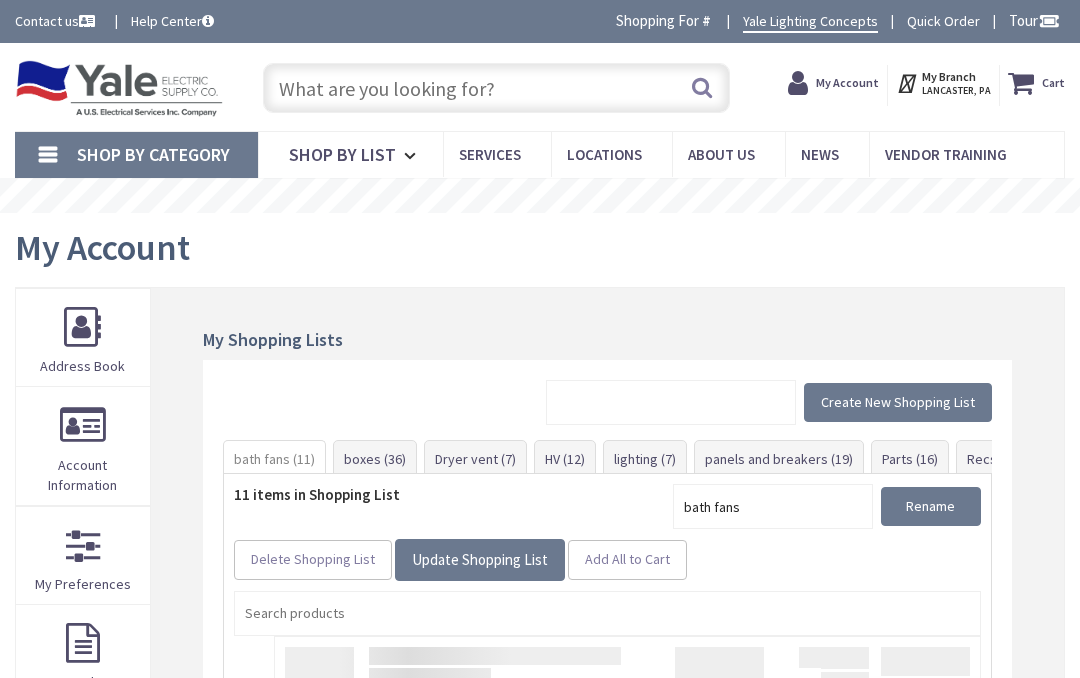 scroll, scrollTop: 0, scrollLeft: 0, axis: both 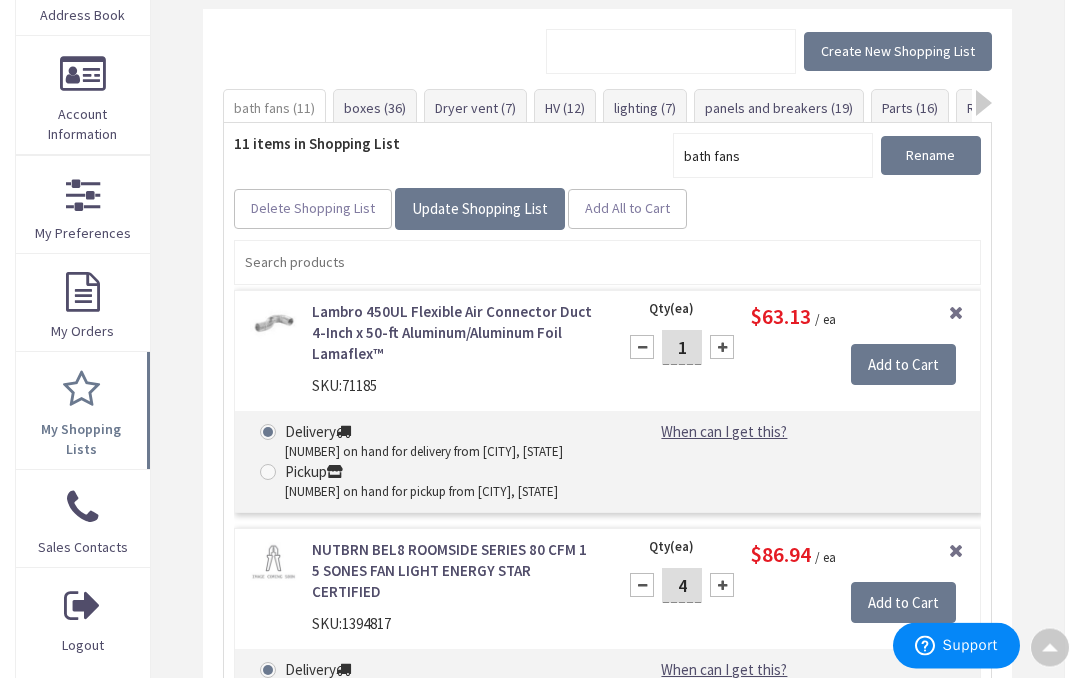 click on "panels and breakers (19)" at bounding box center (779, 109) 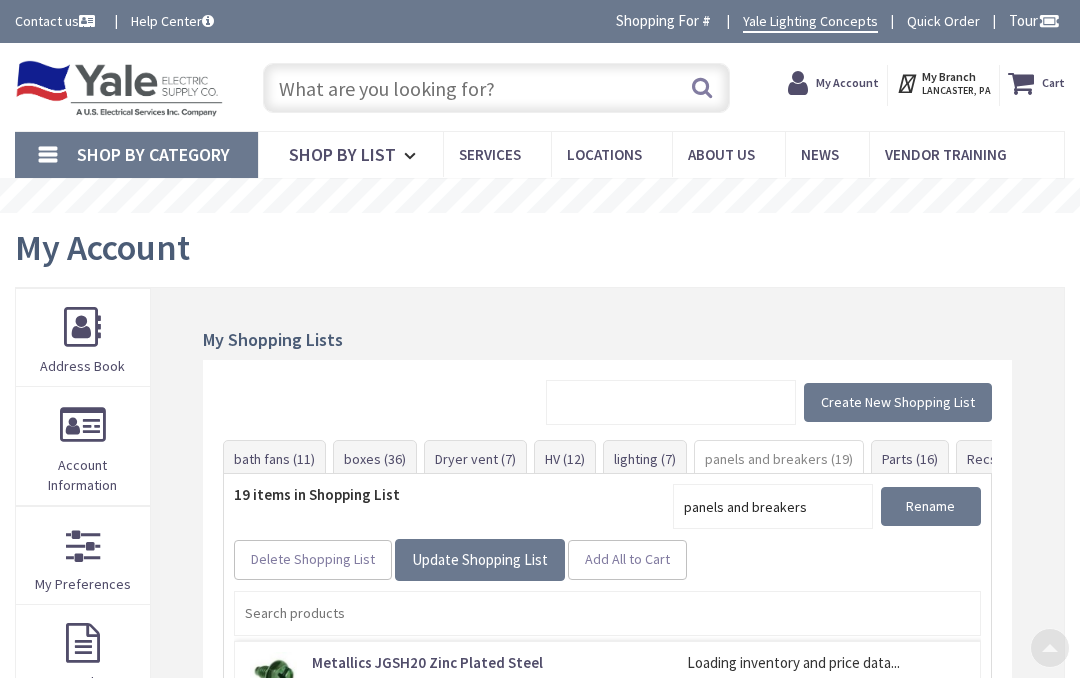 scroll, scrollTop: 395, scrollLeft: 0, axis: vertical 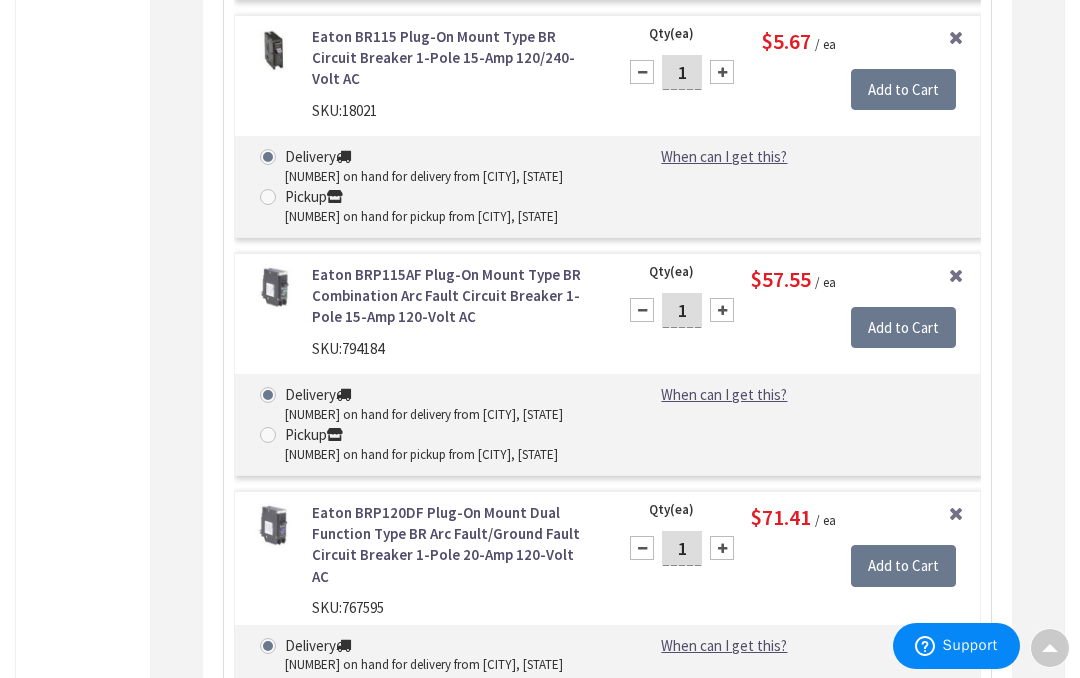 click on "1" at bounding box center (682, 310) 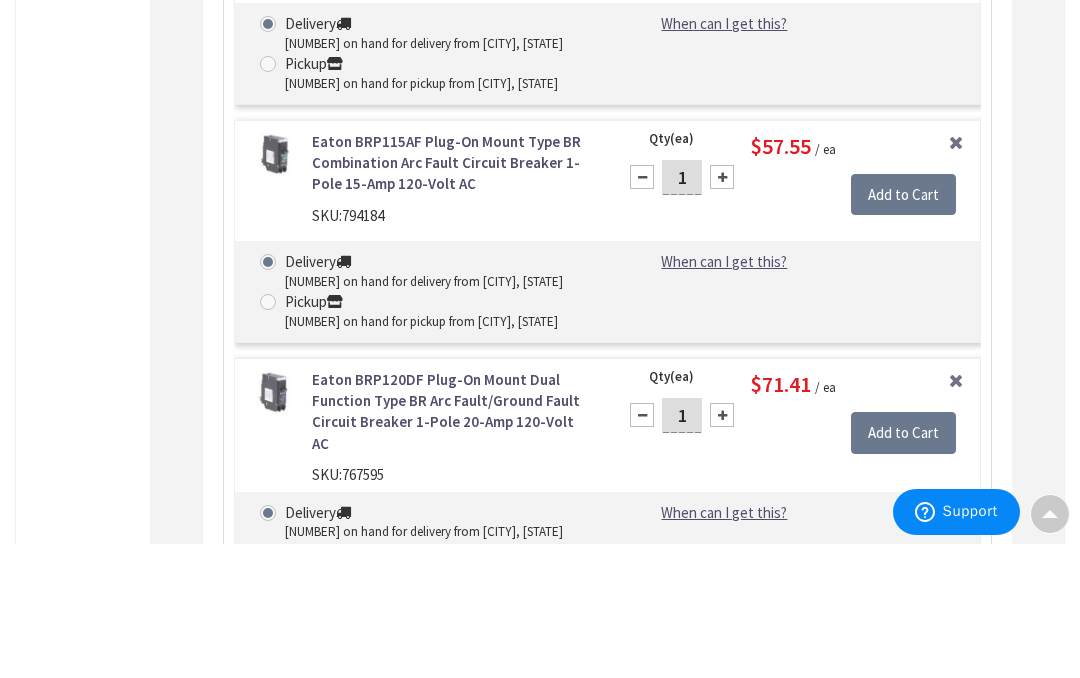 click on "1" at bounding box center (682, 311) 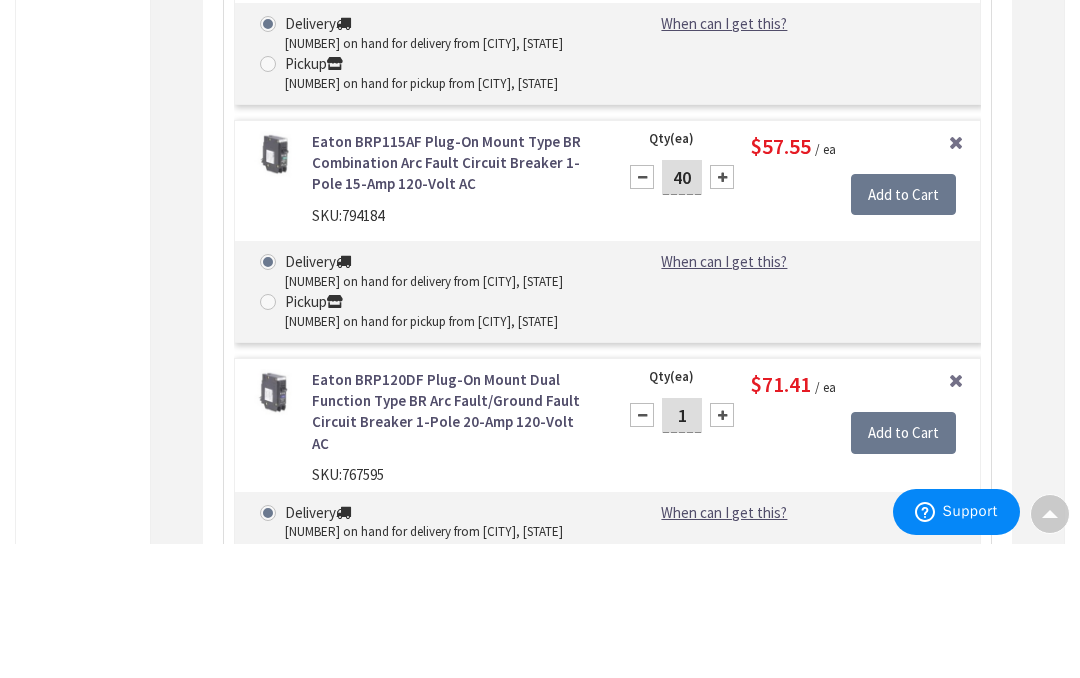 type on "40" 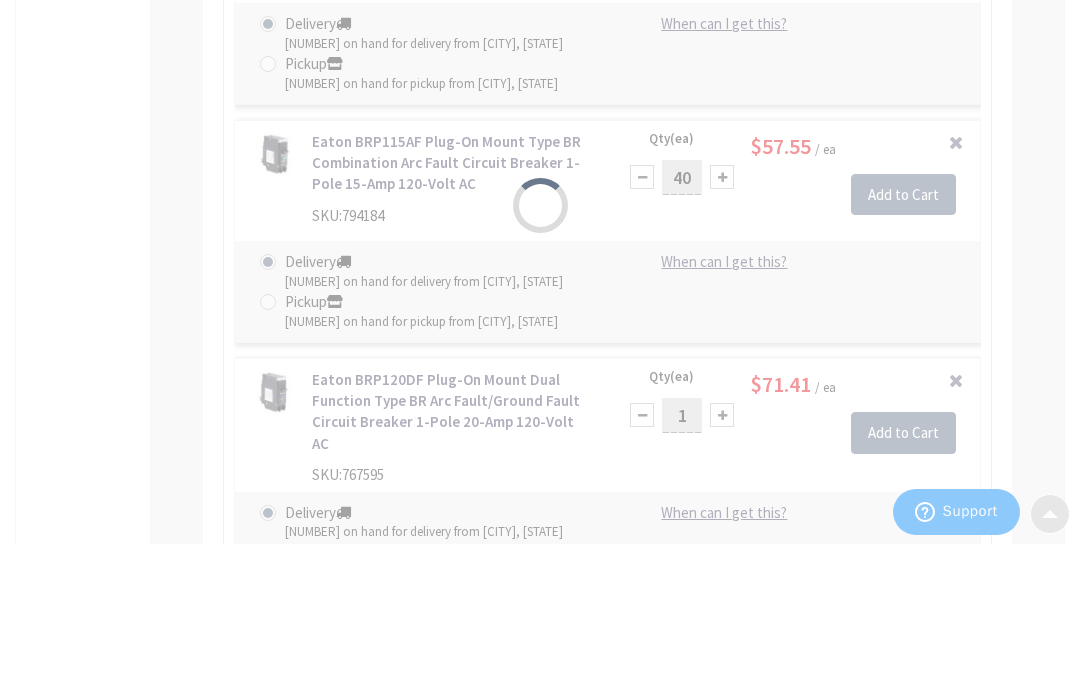 scroll, scrollTop: 1241, scrollLeft: 0, axis: vertical 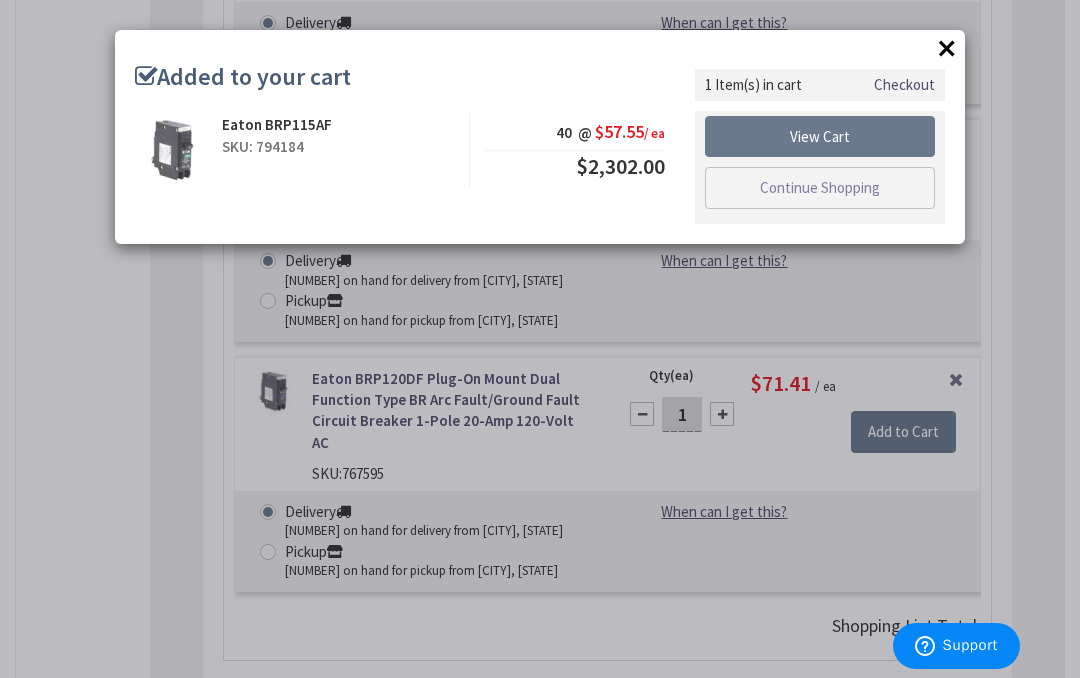 click on "Continue Shopping" at bounding box center (820, 188) 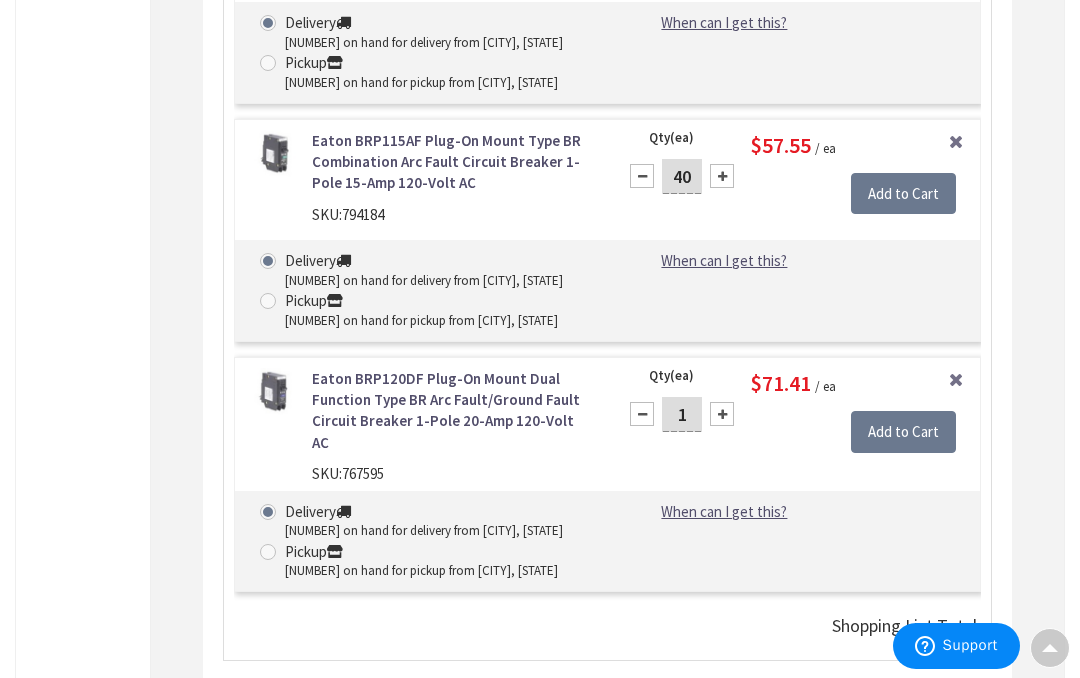 click on "1" at bounding box center (682, 414) 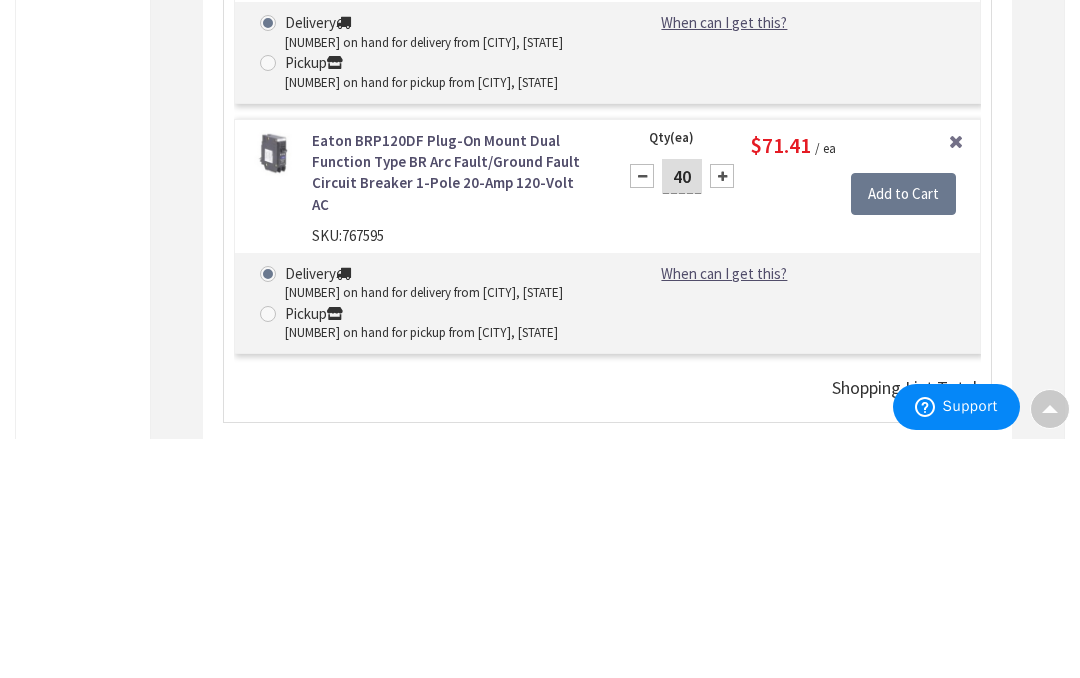type on "40" 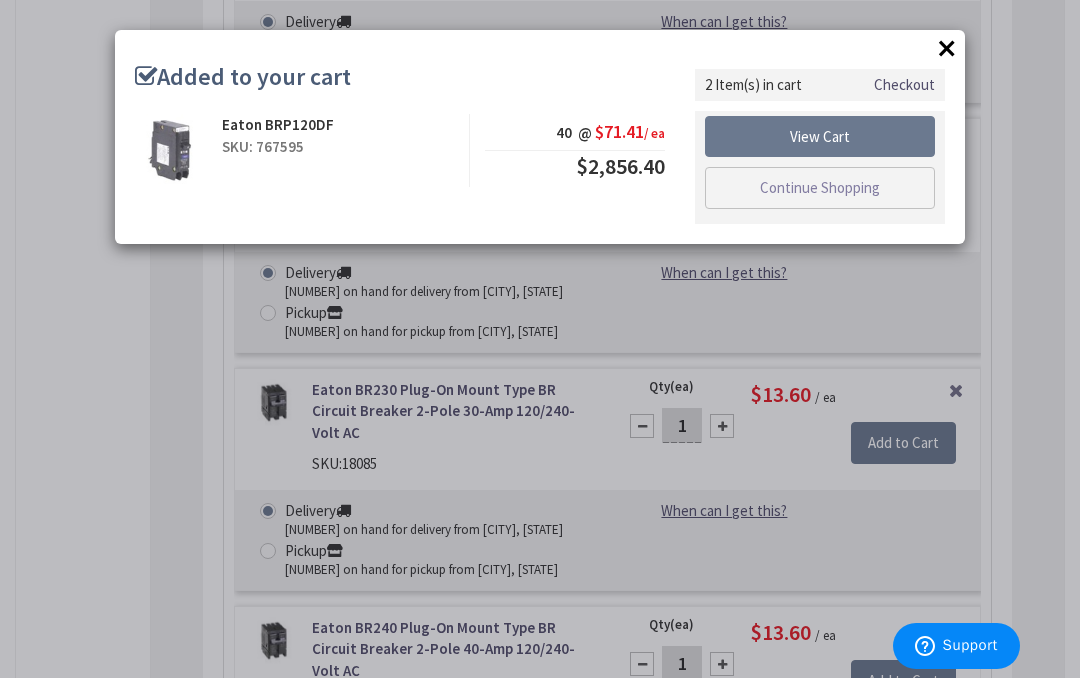 click on "Continue Shopping" at bounding box center [820, 188] 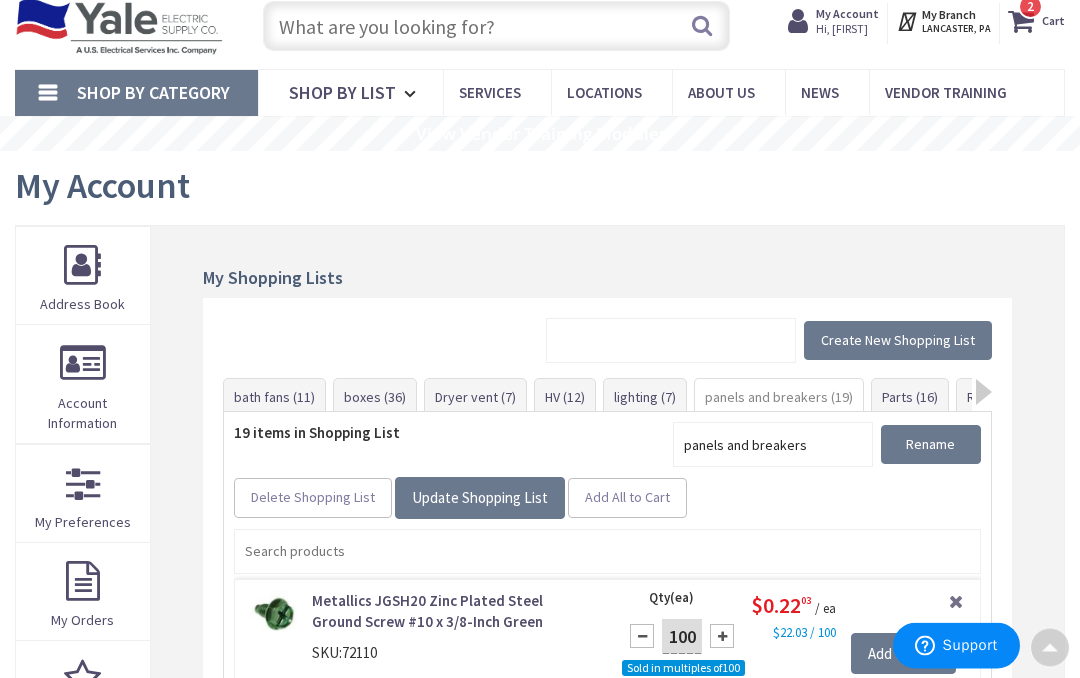 scroll, scrollTop: 0, scrollLeft: 0, axis: both 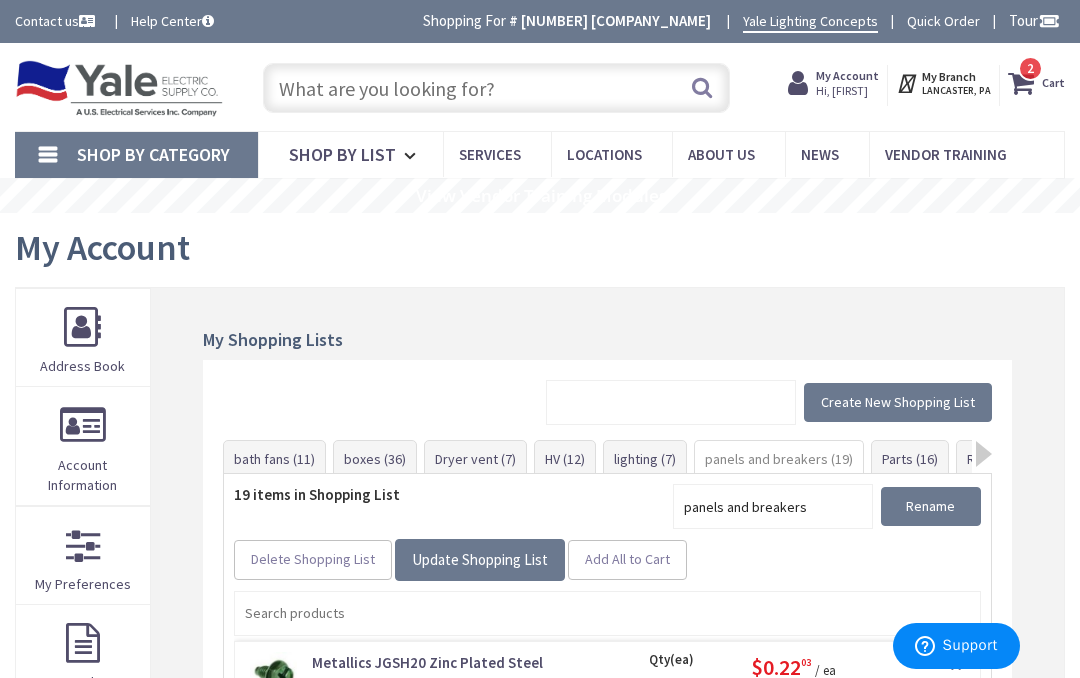 click on "boxes (36)" at bounding box center [375, 459] 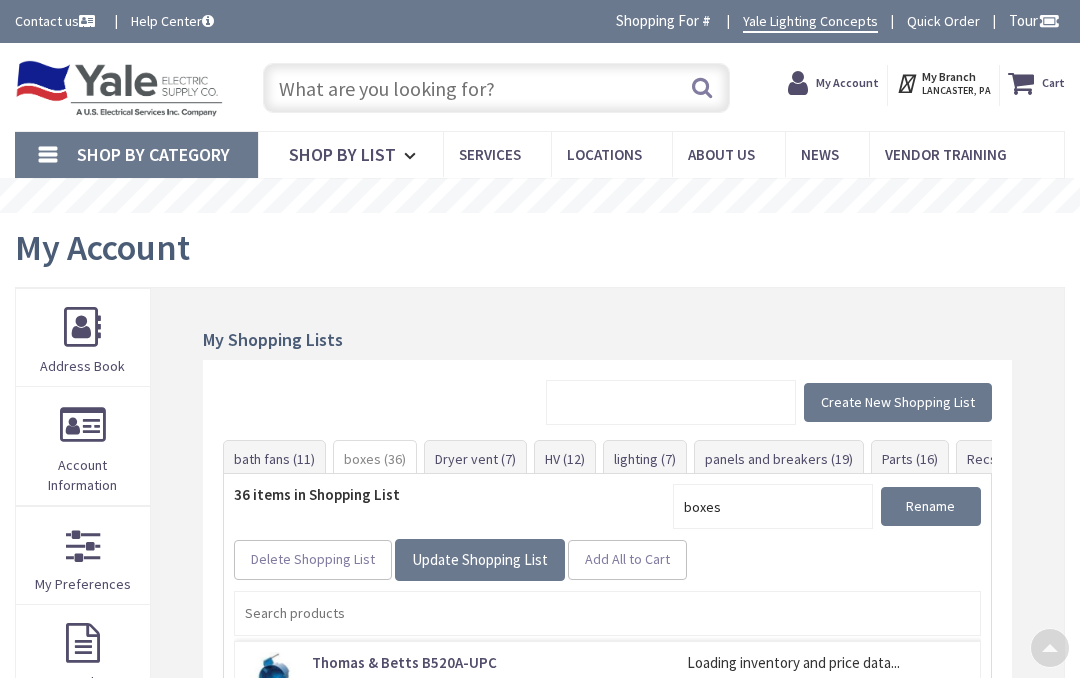 scroll, scrollTop: 395, scrollLeft: 0, axis: vertical 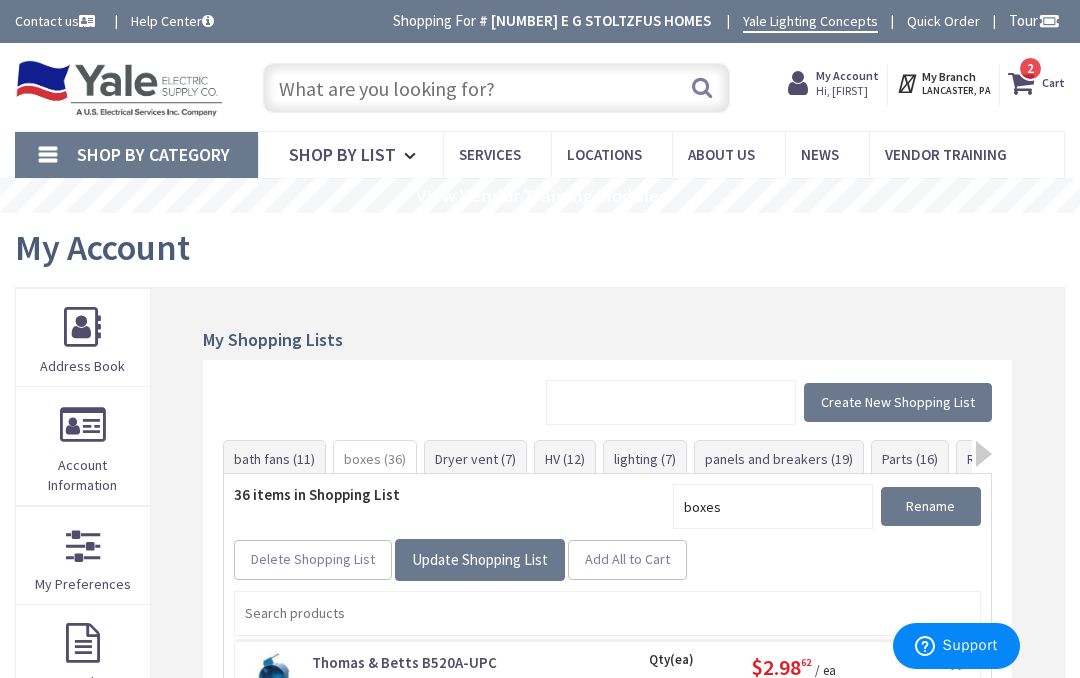 click at bounding box center [497, 88] 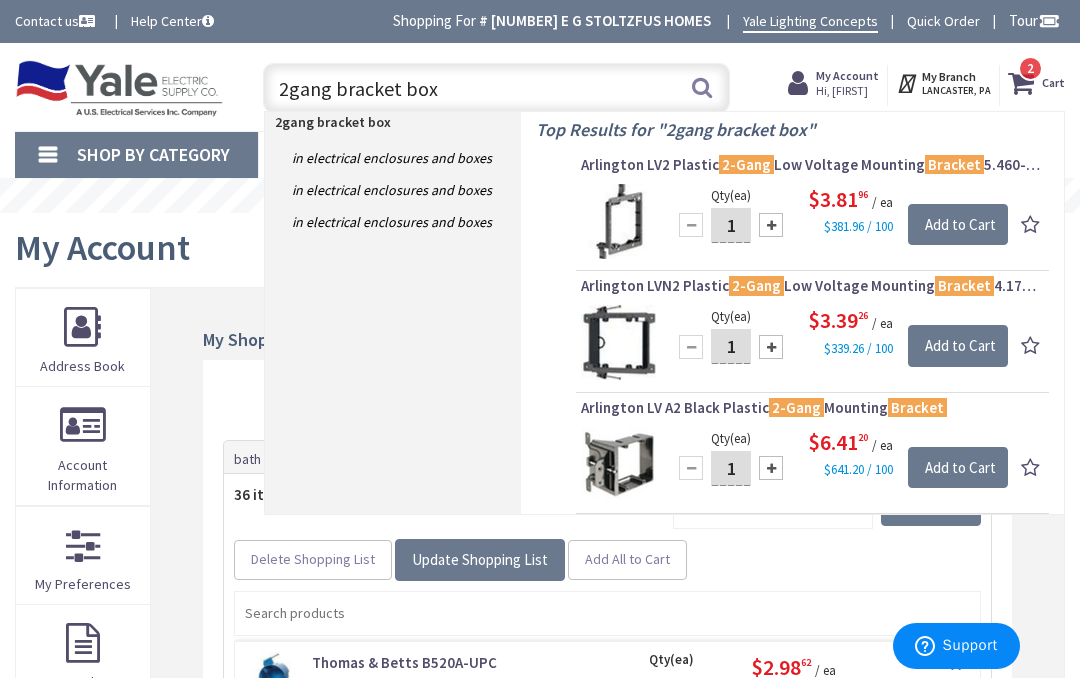 type on "2gang bracket box" 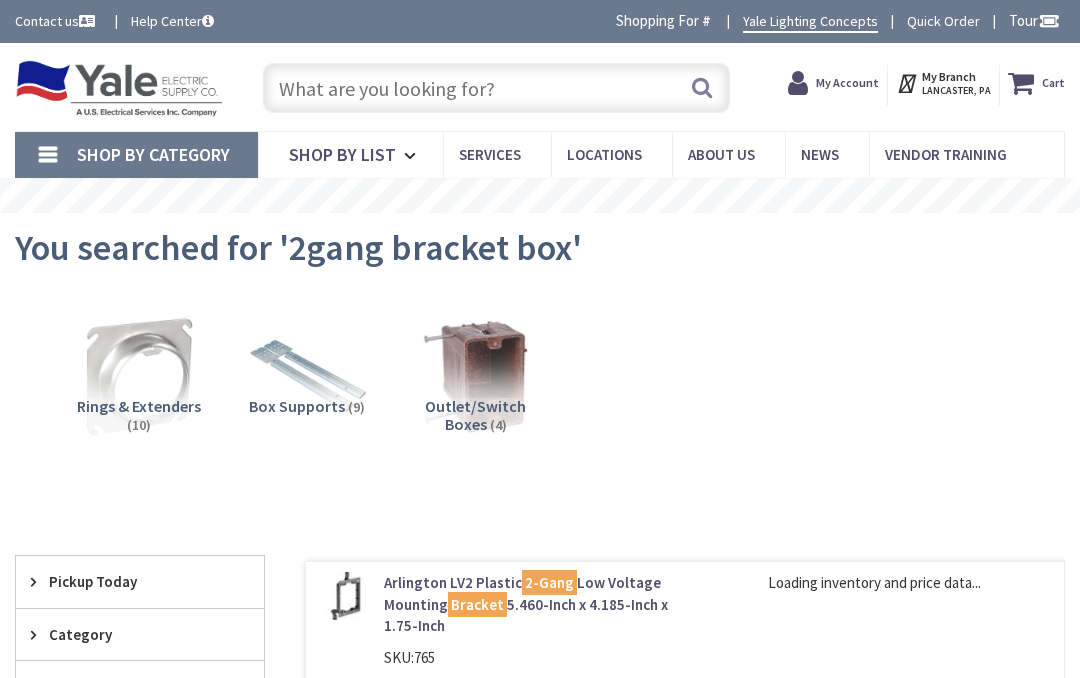 scroll, scrollTop: 0, scrollLeft: 0, axis: both 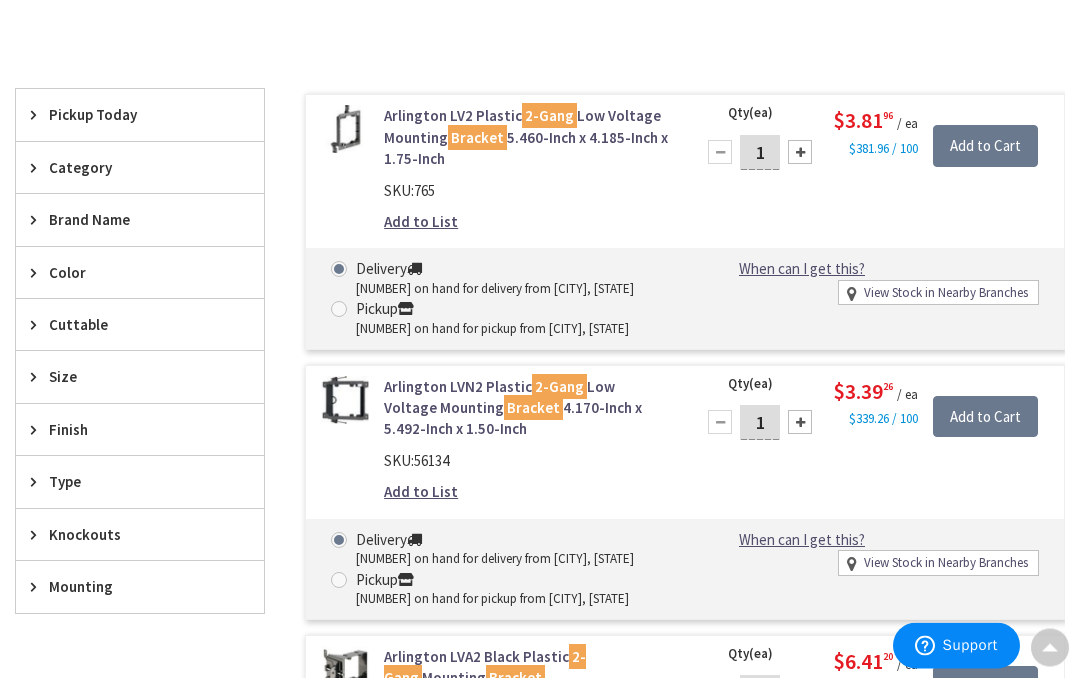click on "Brand Name" at bounding box center [140, 220] 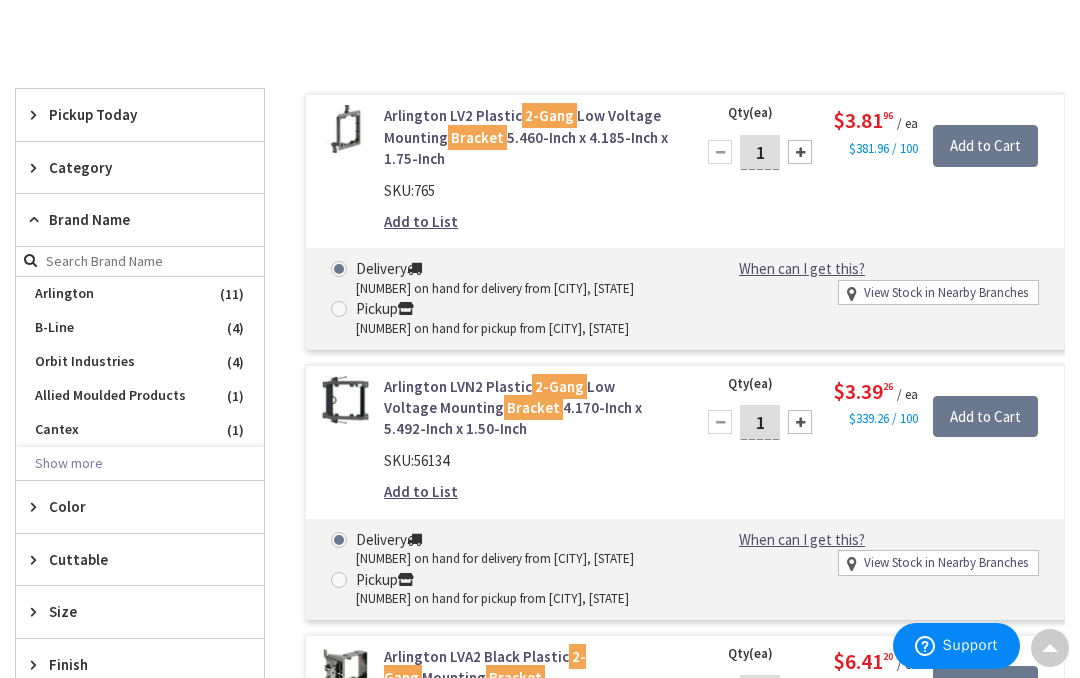 click on "Show more" at bounding box center [140, 464] 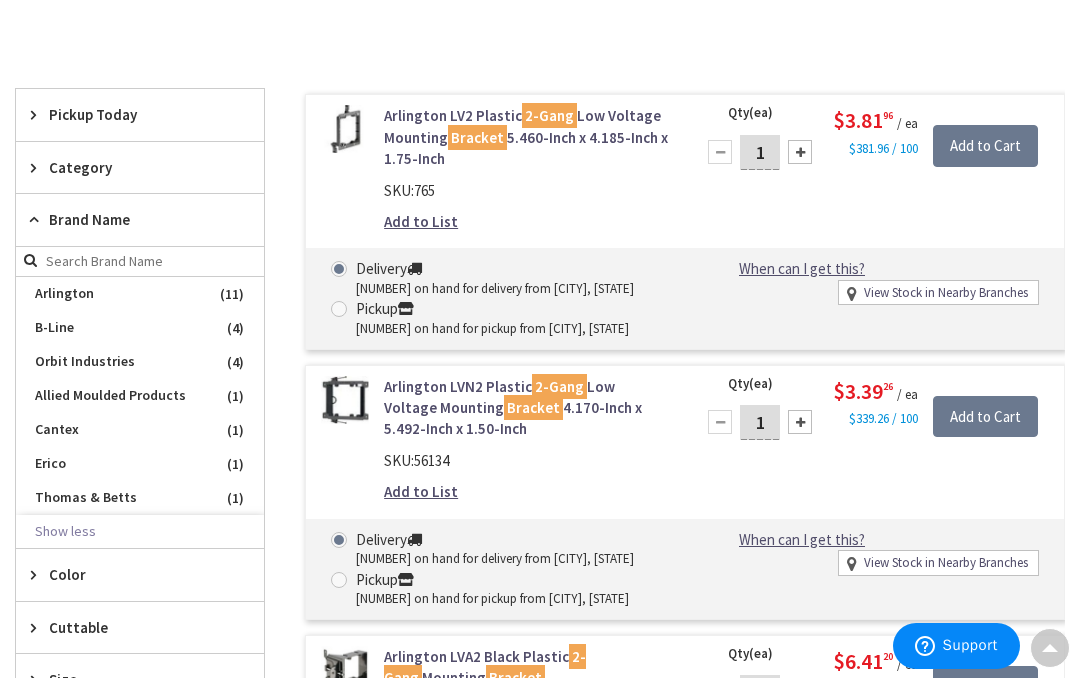 click on "Thomas & Betts" at bounding box center [140, 498] 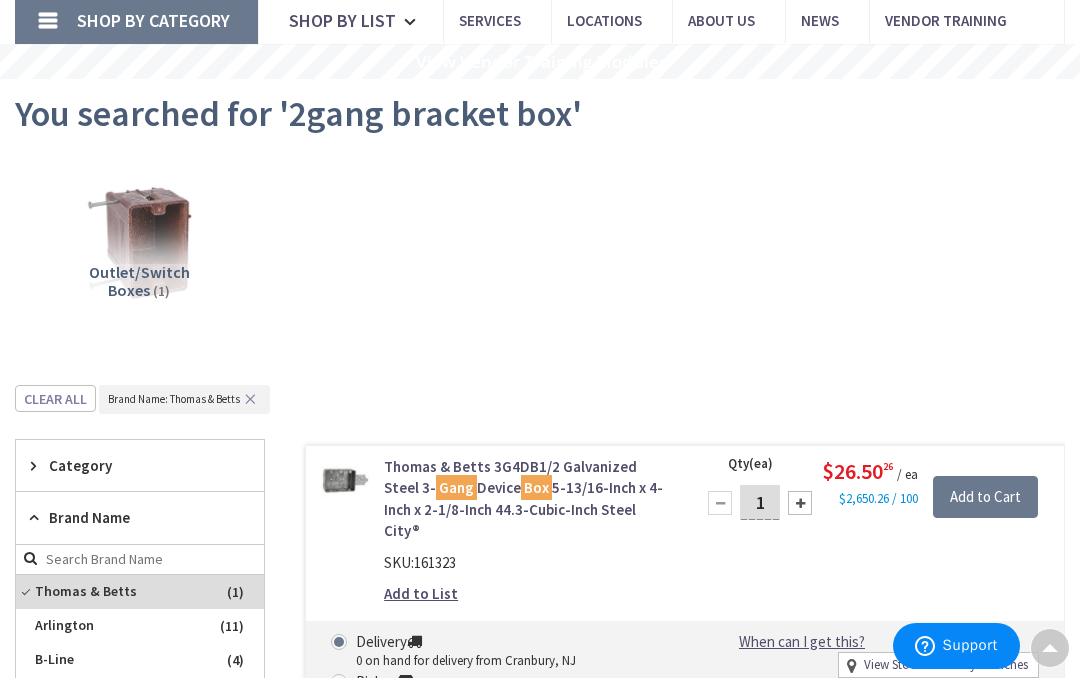 scroll, scrollTop: 0, scrollLeft: 0, axis: both 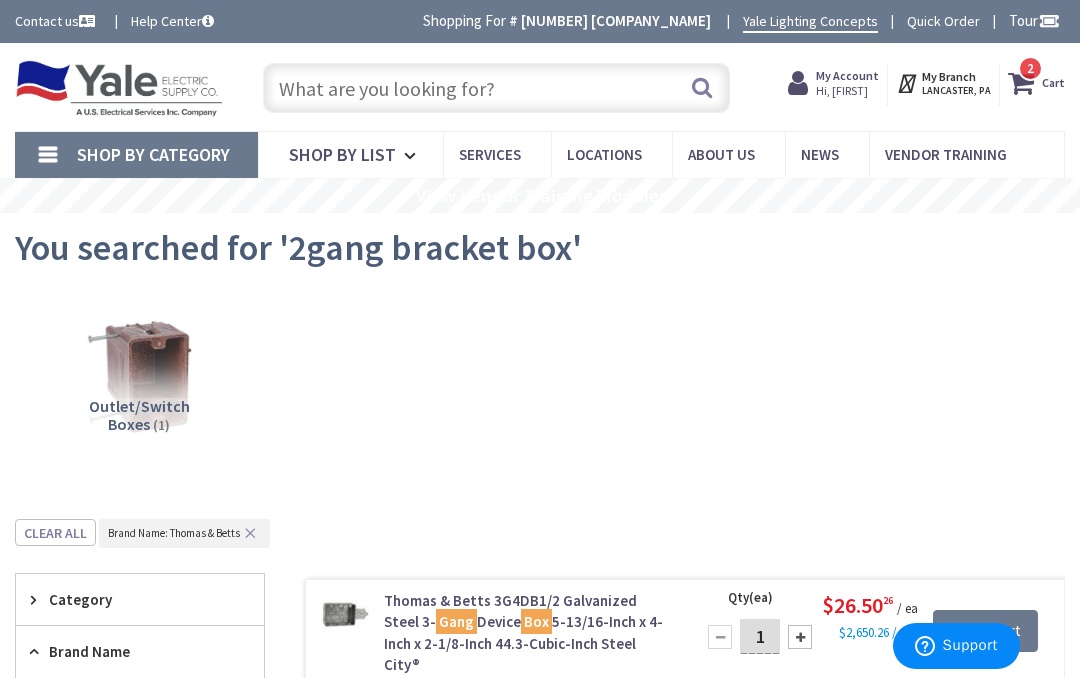 click at bounding box center (497, 88) 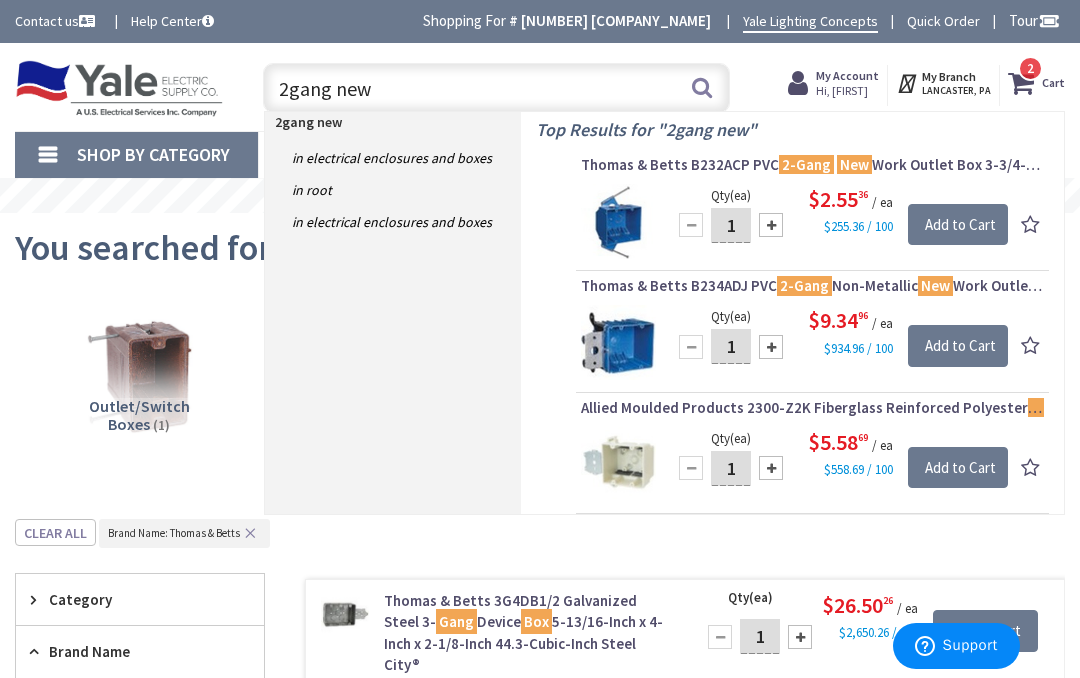type on "2gang new" 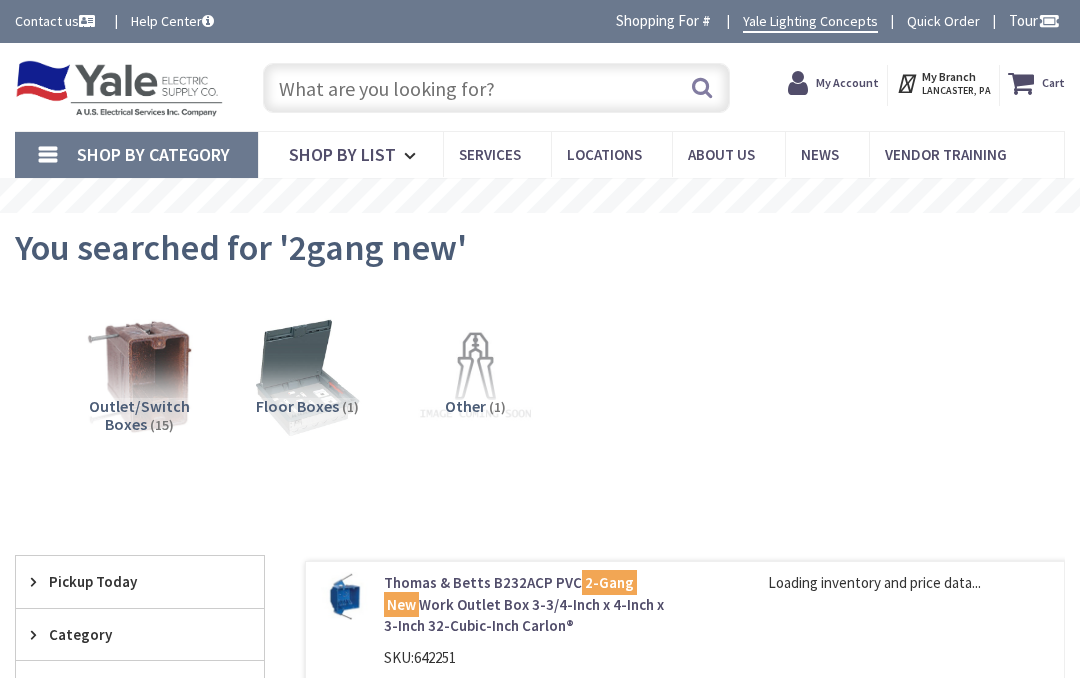 scroll, scrollTop: 0, scrollLeft: 0, axis: both 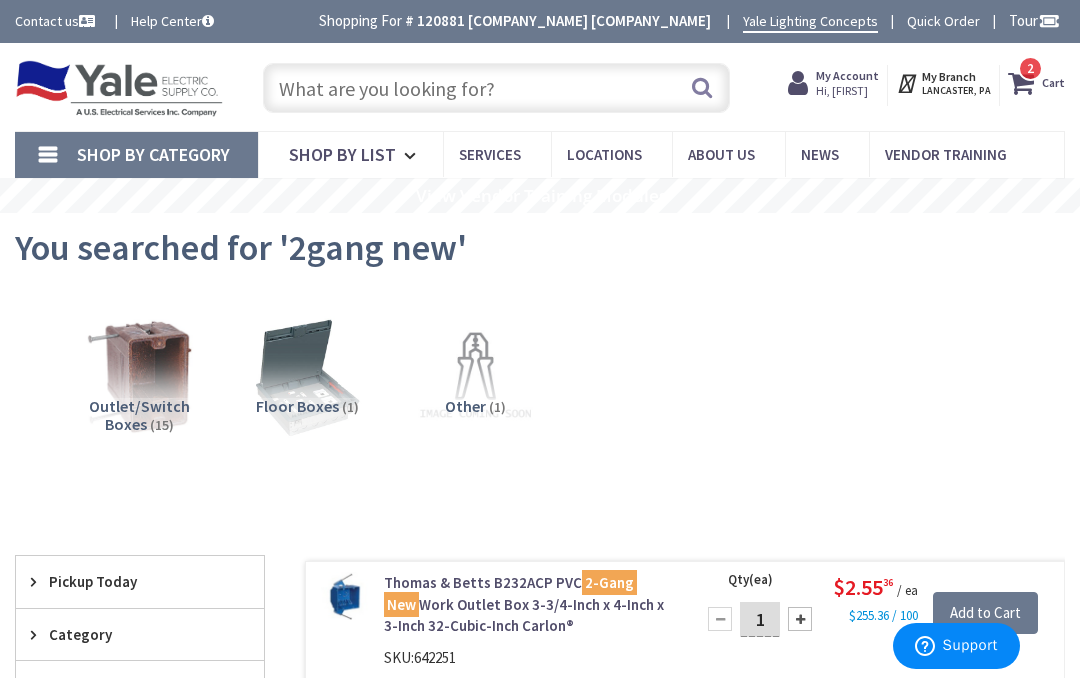 click on "2
2
items" at bounding box center (1030, 68) 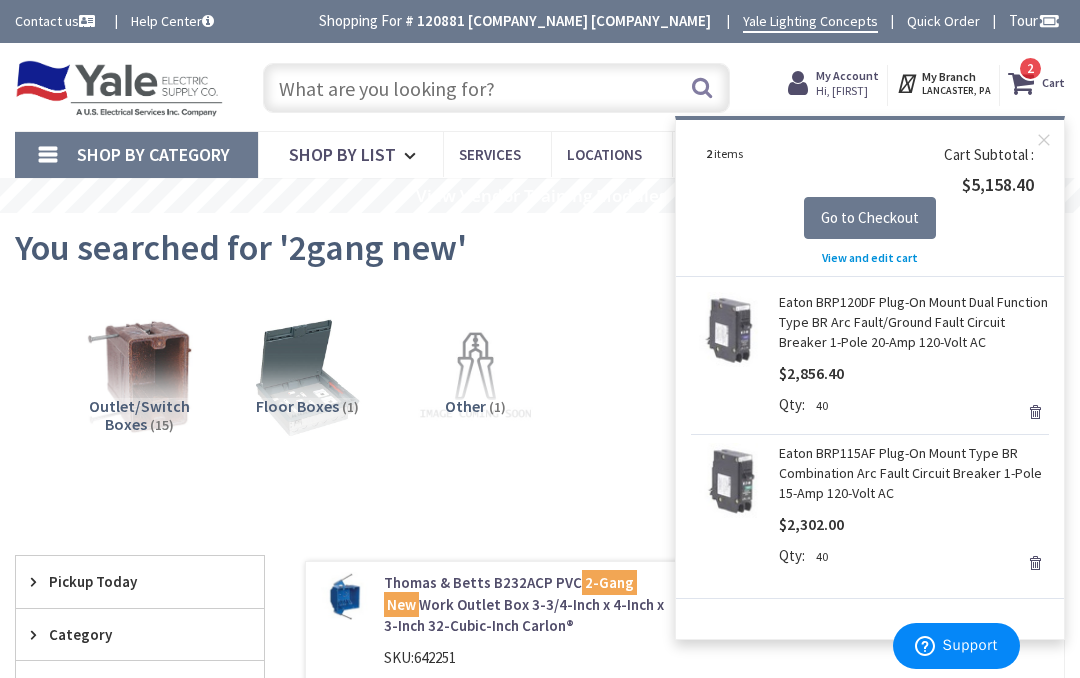 click on "Go to Checkout" at bounding box center (870, 217) 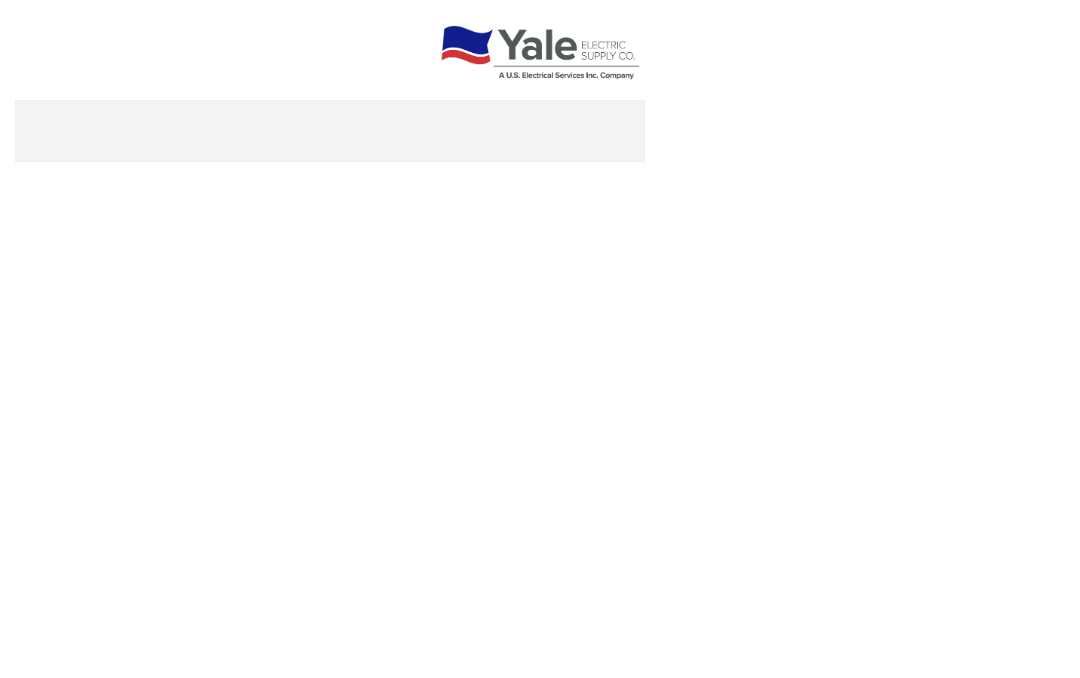 scroll, scrollTop: 33, scrollLeft: 0, axis: vertical 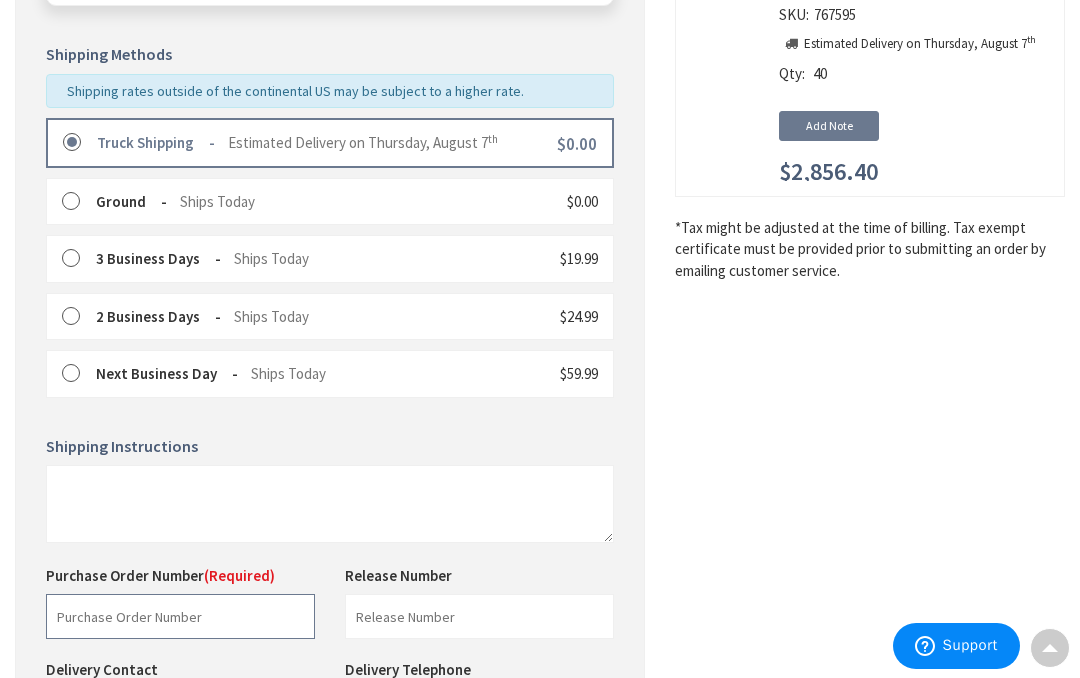 click at bounding box center (180, 616) 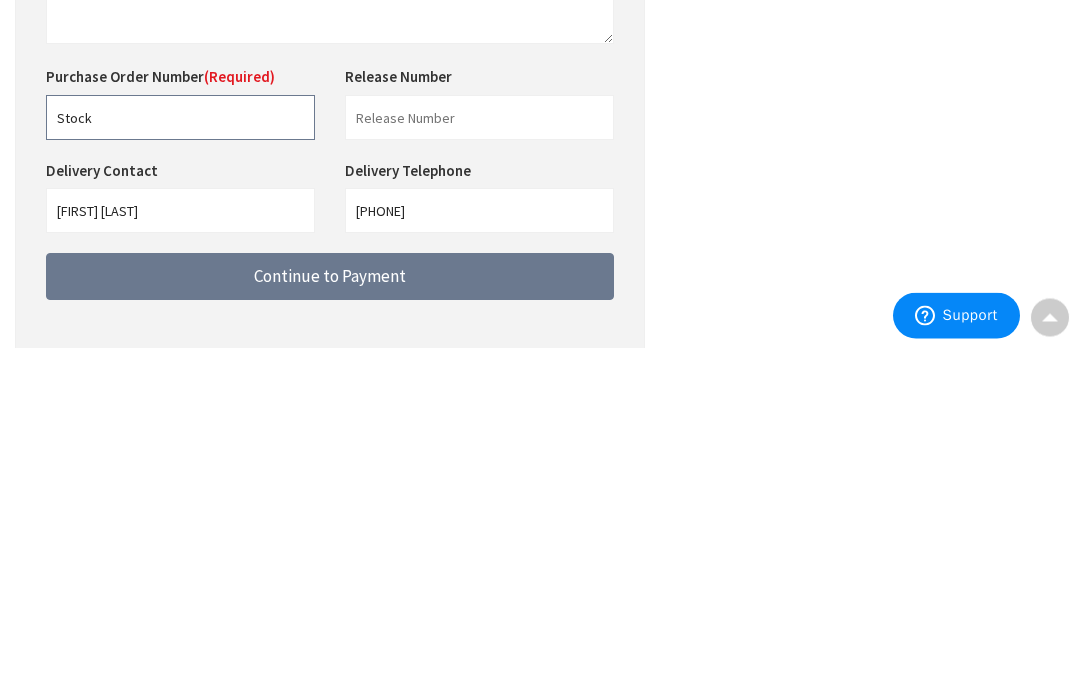 type on "Stock" 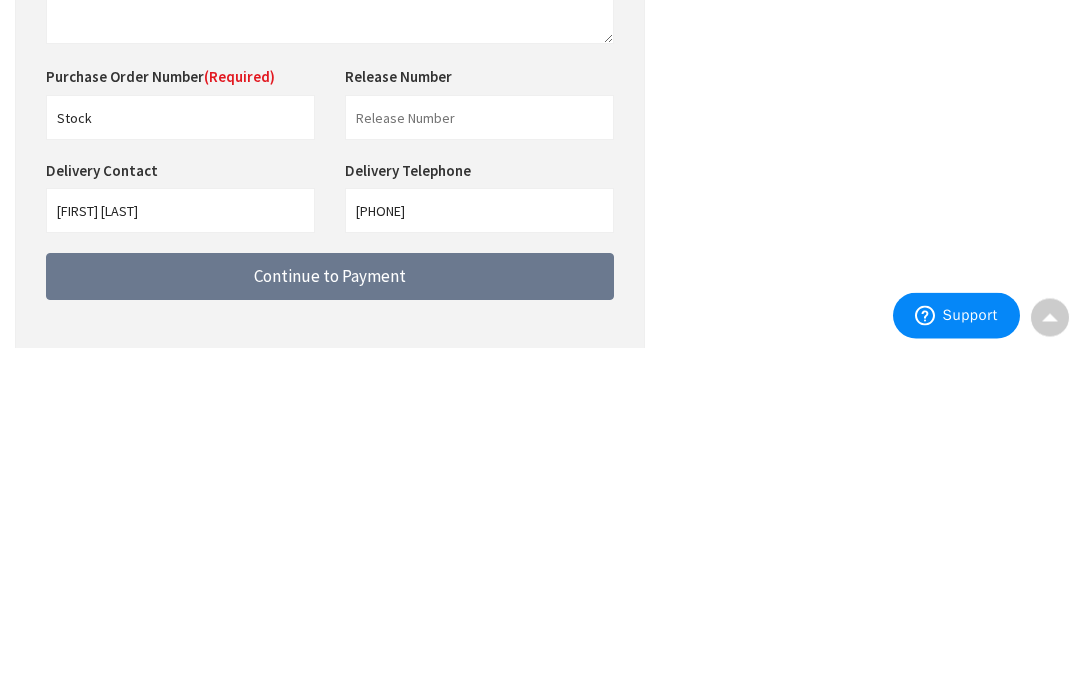 click on "Continue to Payment" at bounding box center (330, 607) 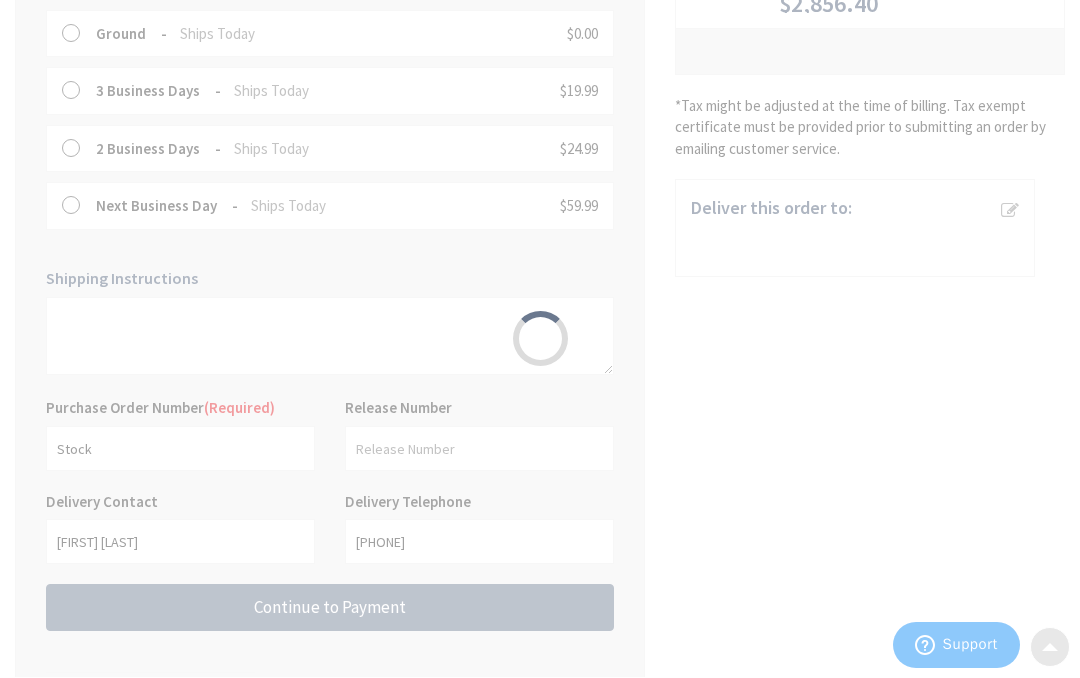 scroll, scrollTop: 0, scrollLeft: 0, axis: both 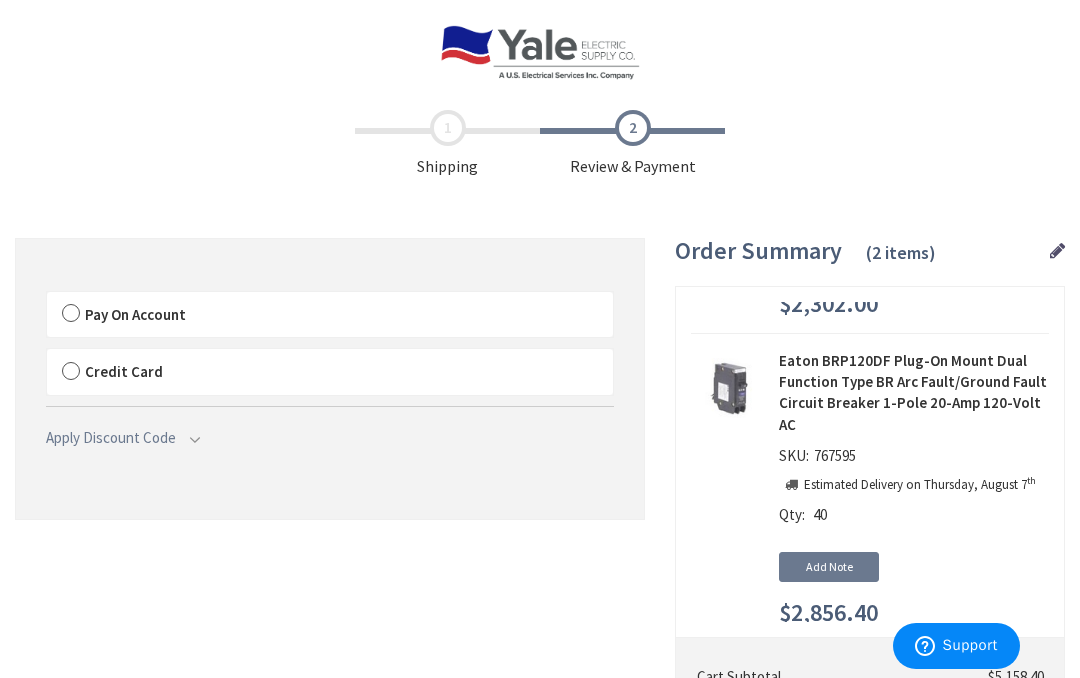 click on "Pay On Account" at bounding box center (330, 315) 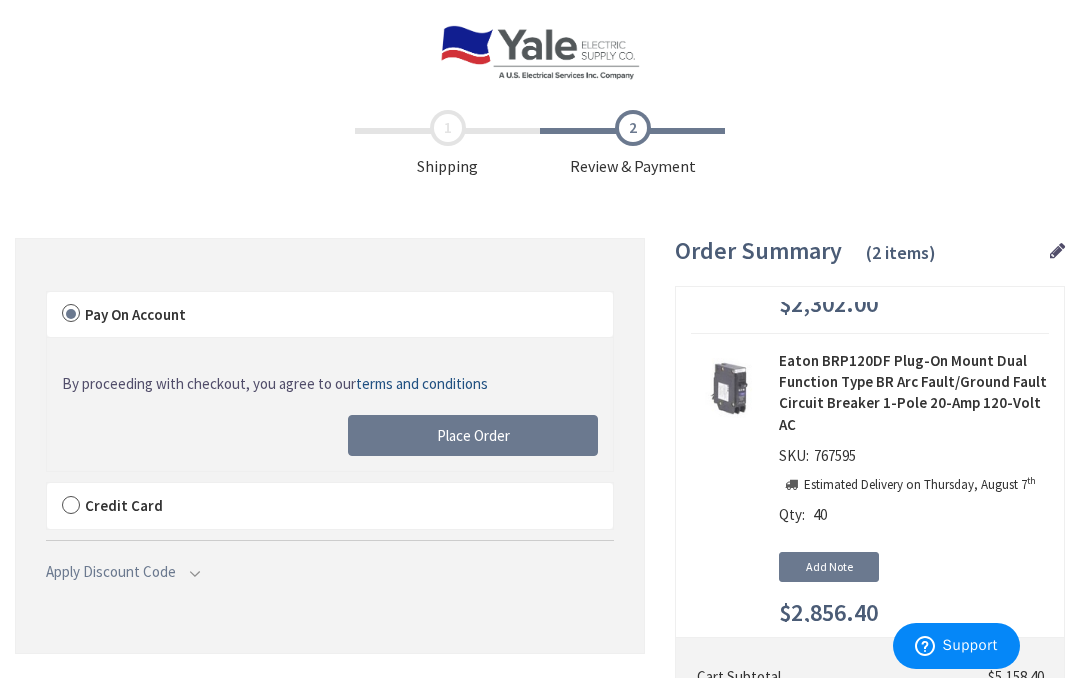 click on "Place Order" at bounding box center [473, 436] 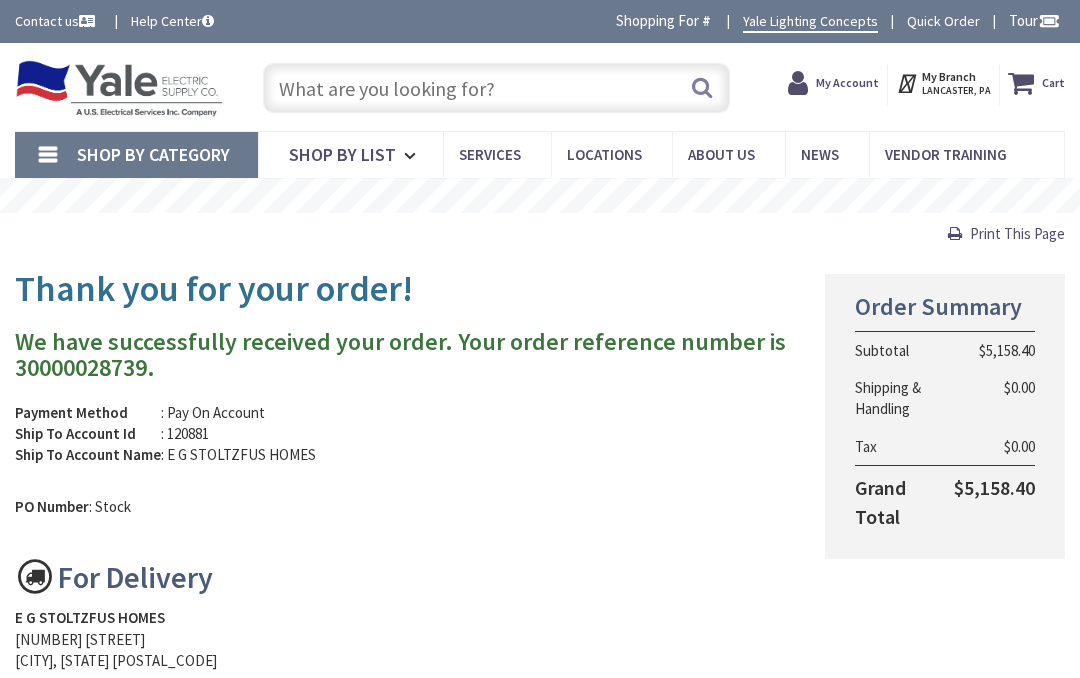 scroll, scrollTop: 0, scrollLeft: 0, axis: both 